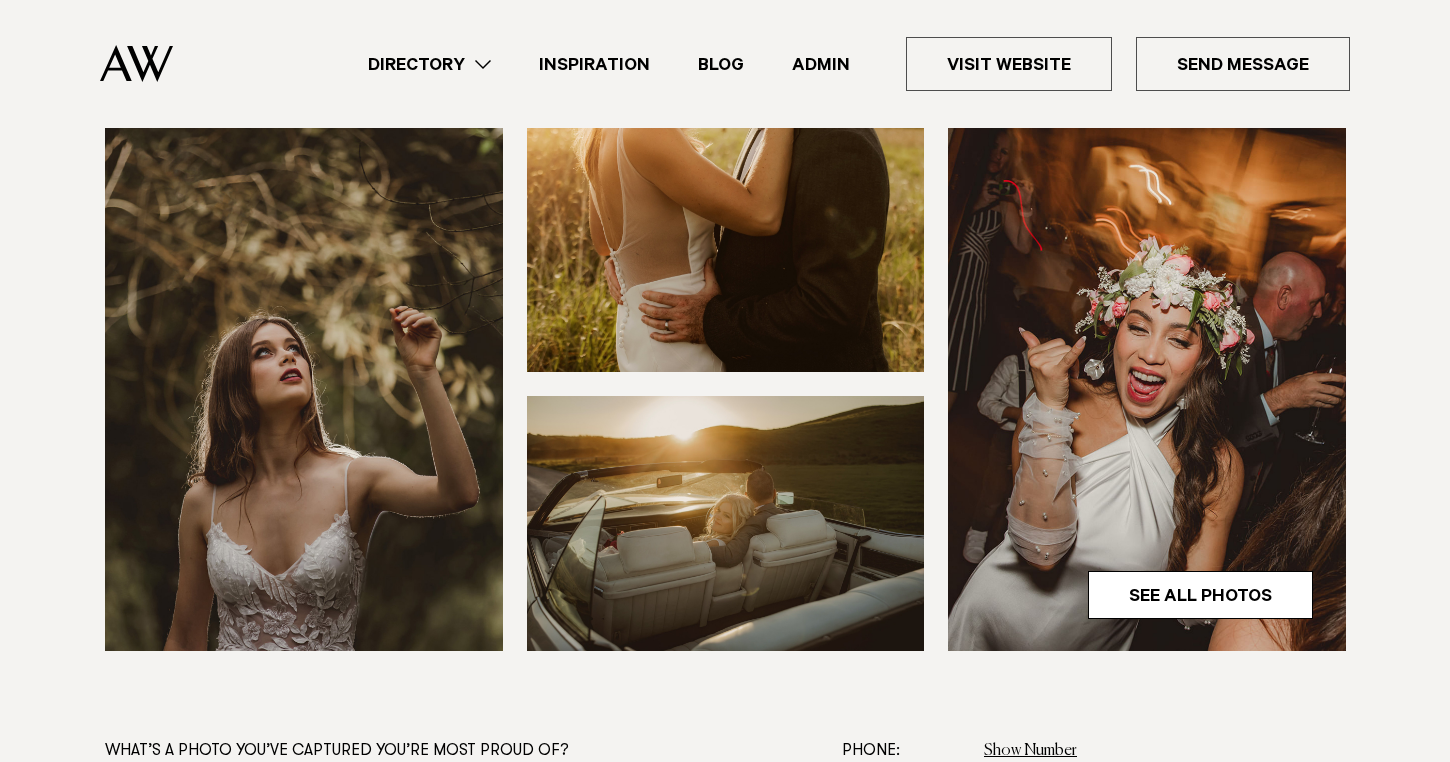 scroll, scrollTop: 618, scrollLeft: 0, axis: vertical 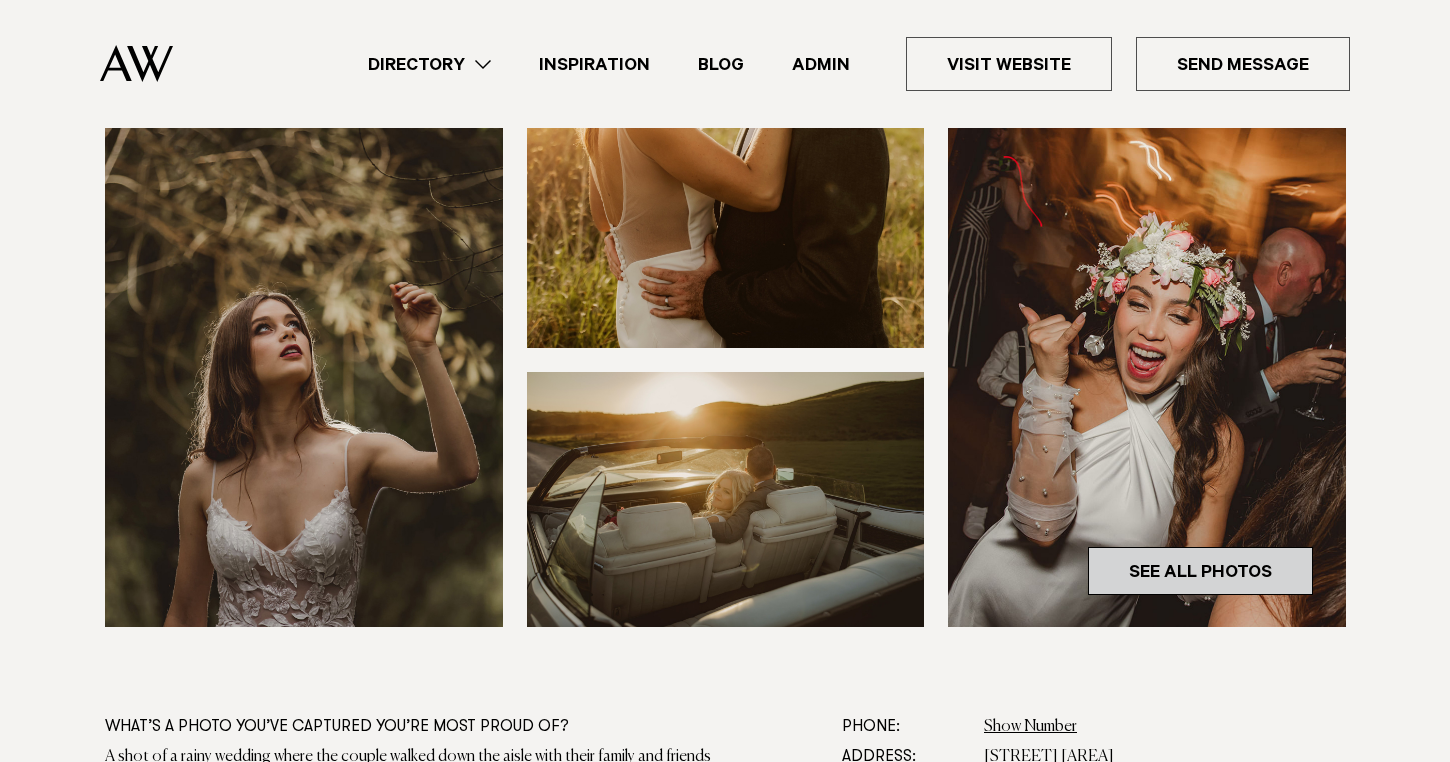 click on "See All Photos" at bounding box center (1200, 571) 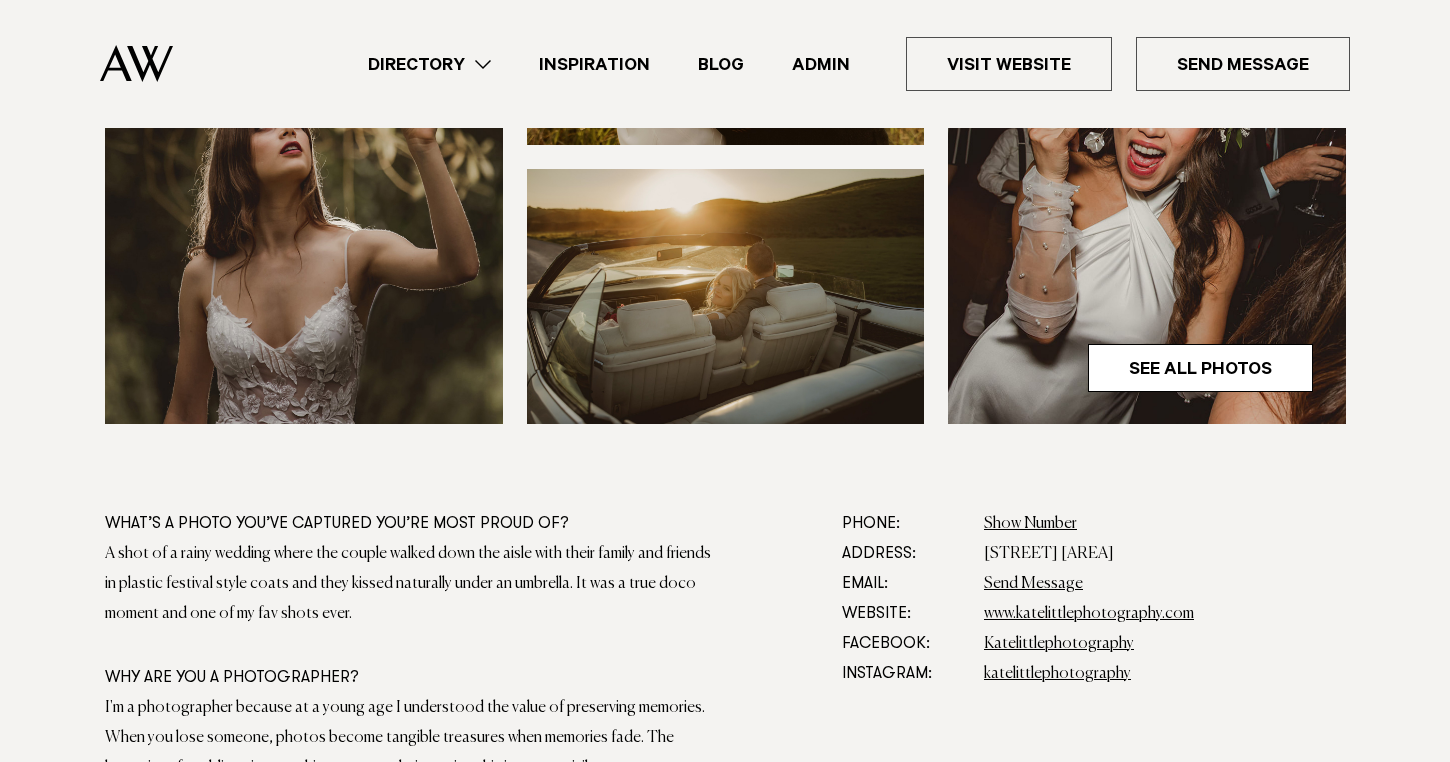 scroll, scrollTop: 1060, scrollLeft: 0, axis: vertical 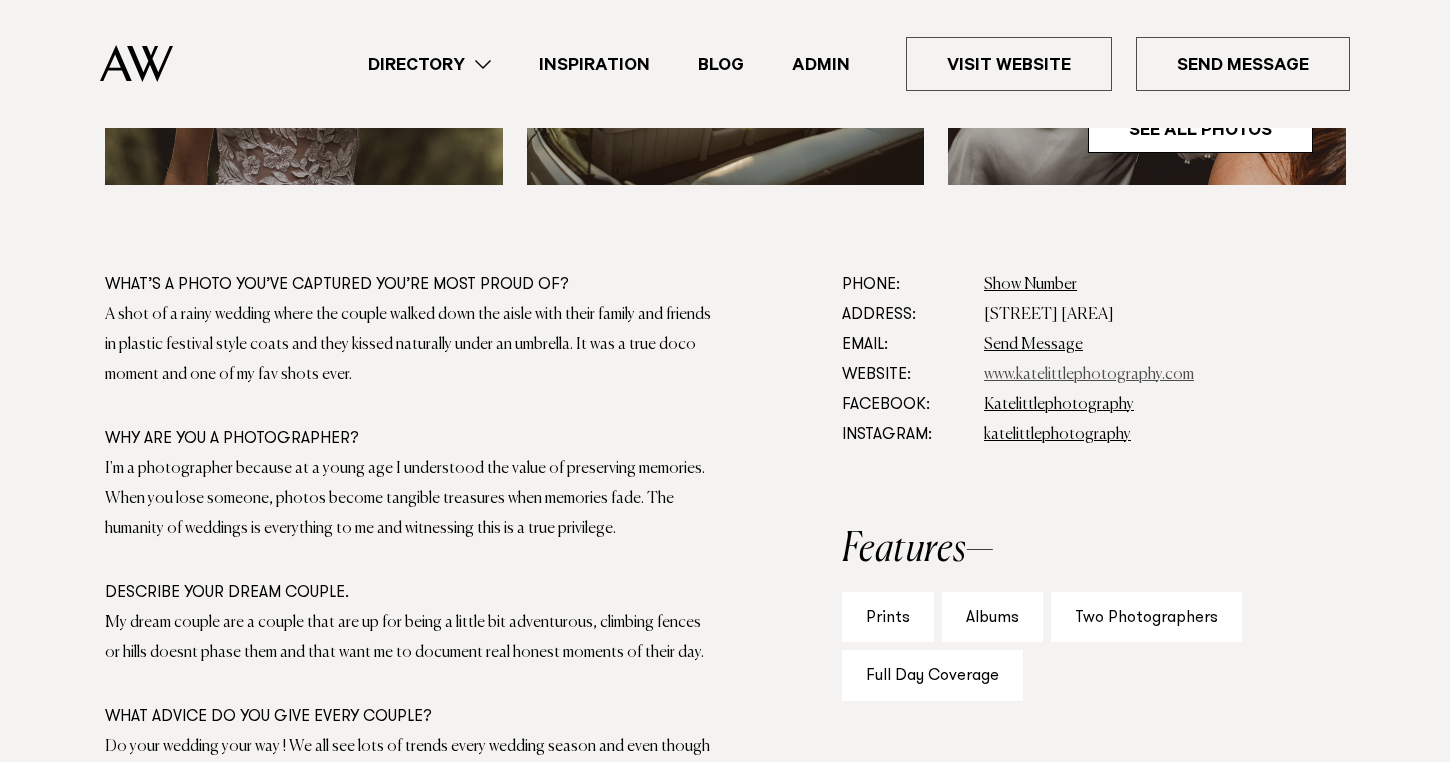 click on "www.katelittlephotography.com" at bounding box center (1089, 375) 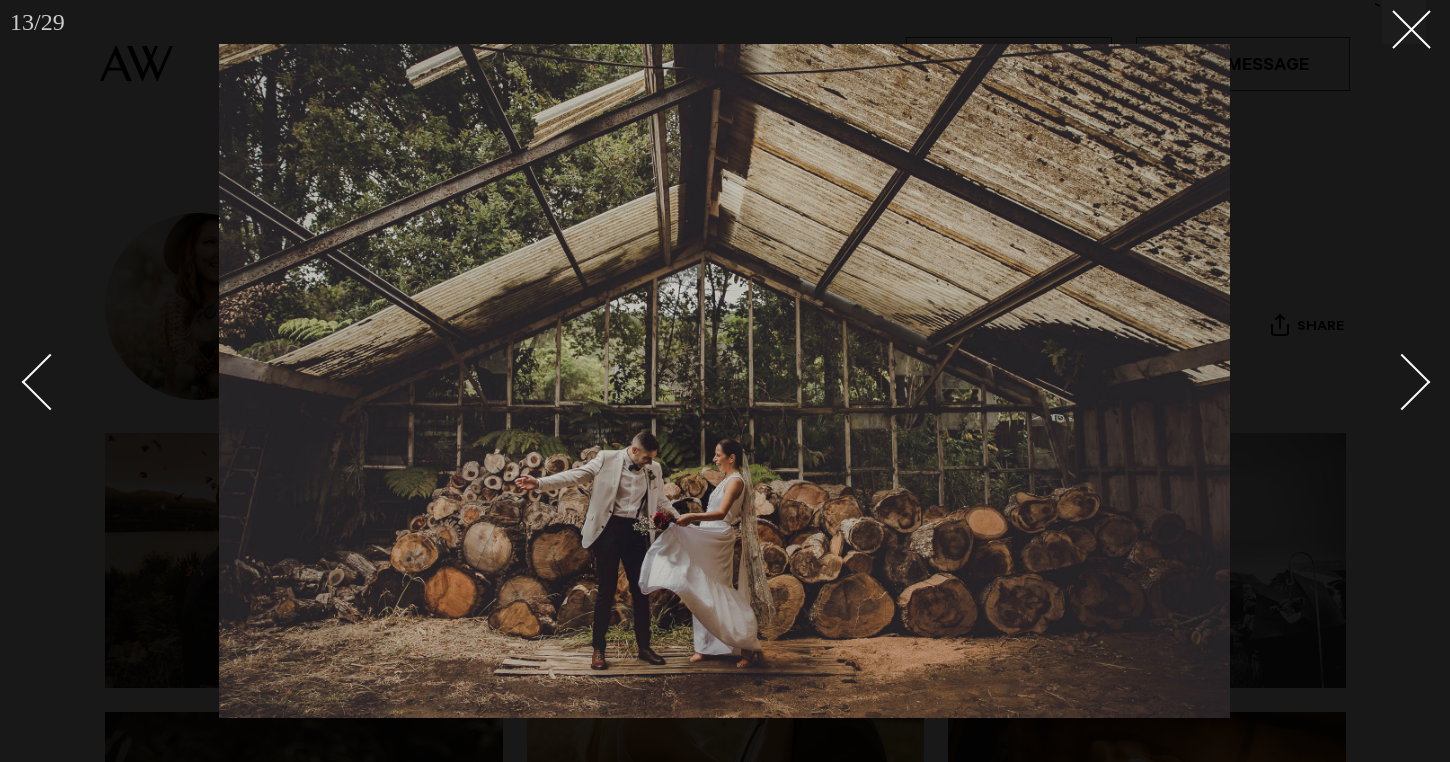 scroll, scrollTop: 0, scrollLeft: 0, axis: both 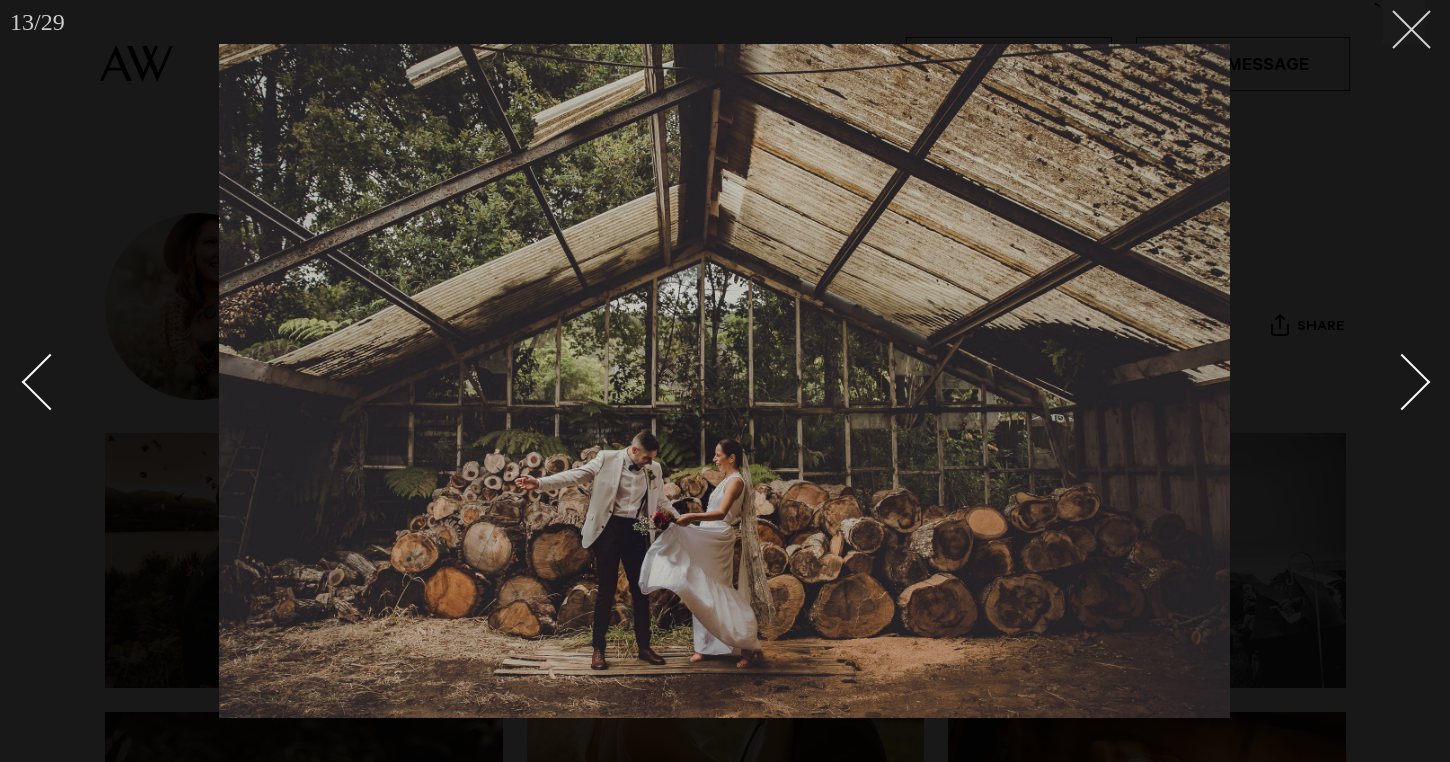 click 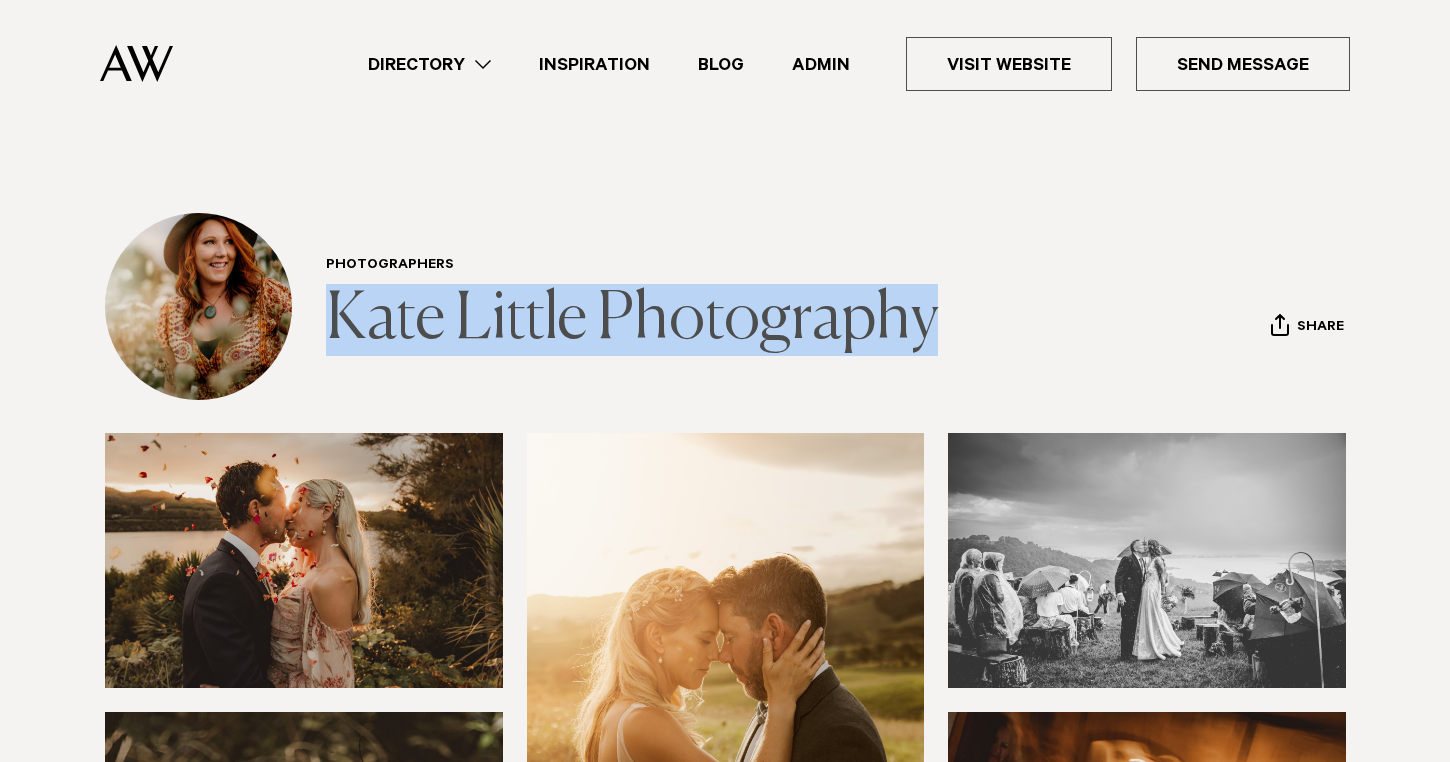drag, startPoint x: 1003, startPoint y: 329, endPoint x: 332, endPoint y: 308, distance: 671.32855 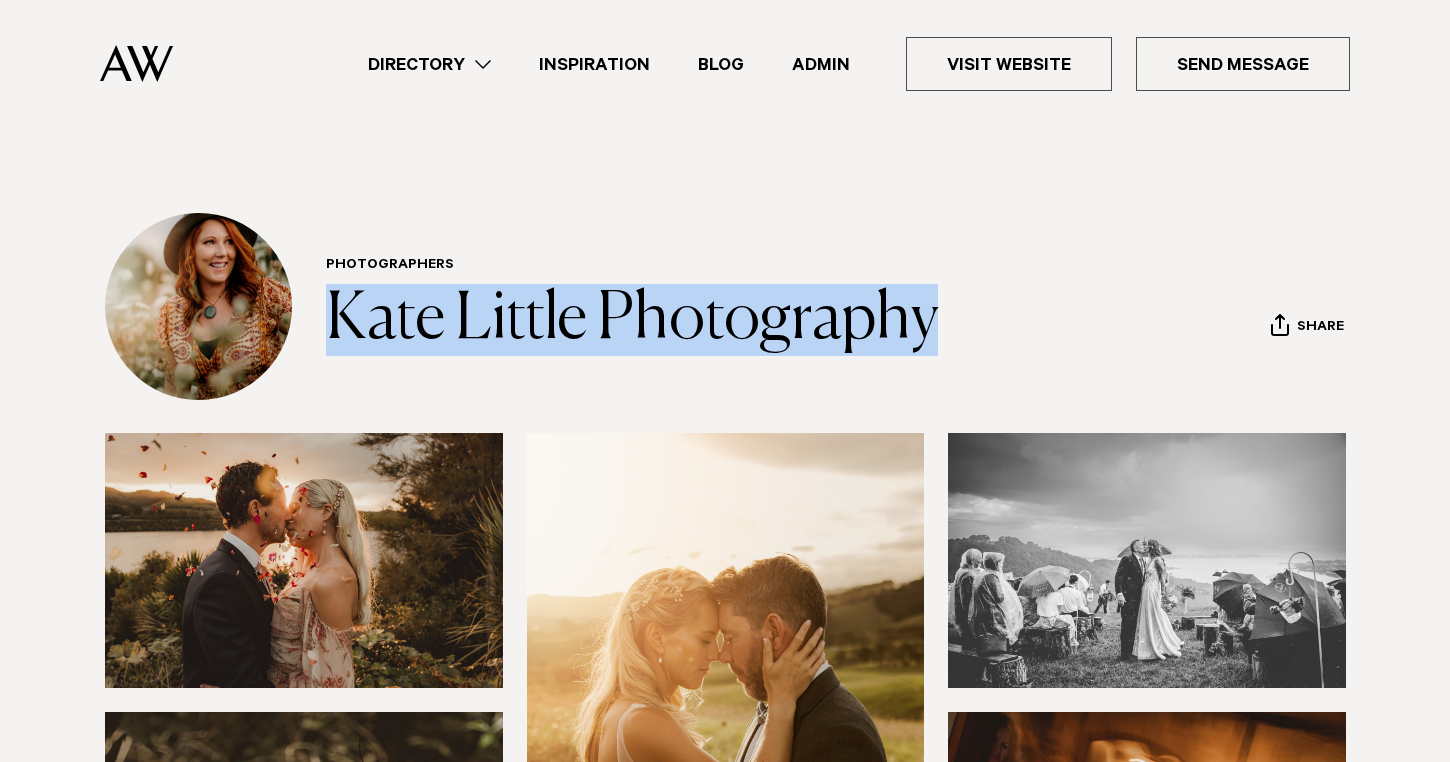 click on "Directory" at bounding box center [429, 64] 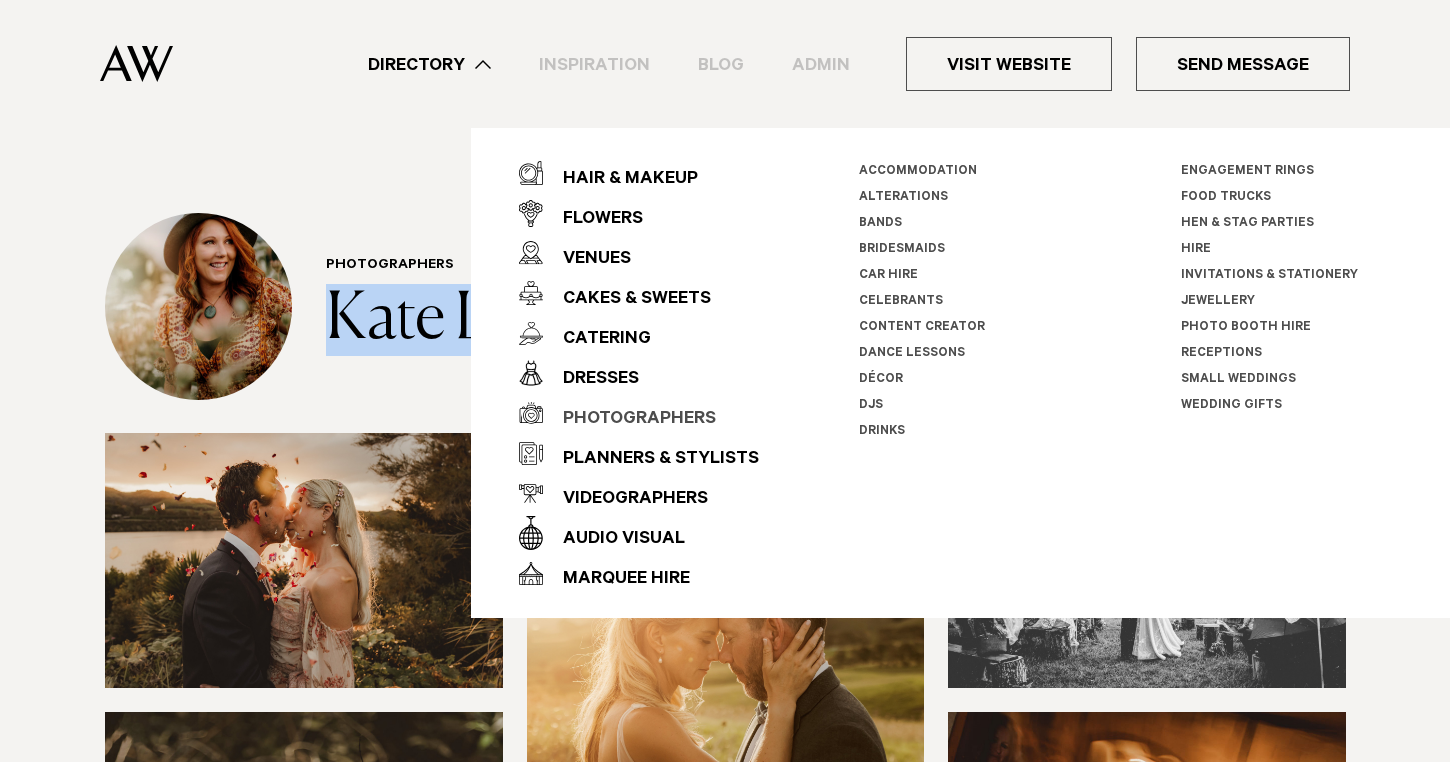 click on "Photographers" at bounding box center [629, 420] 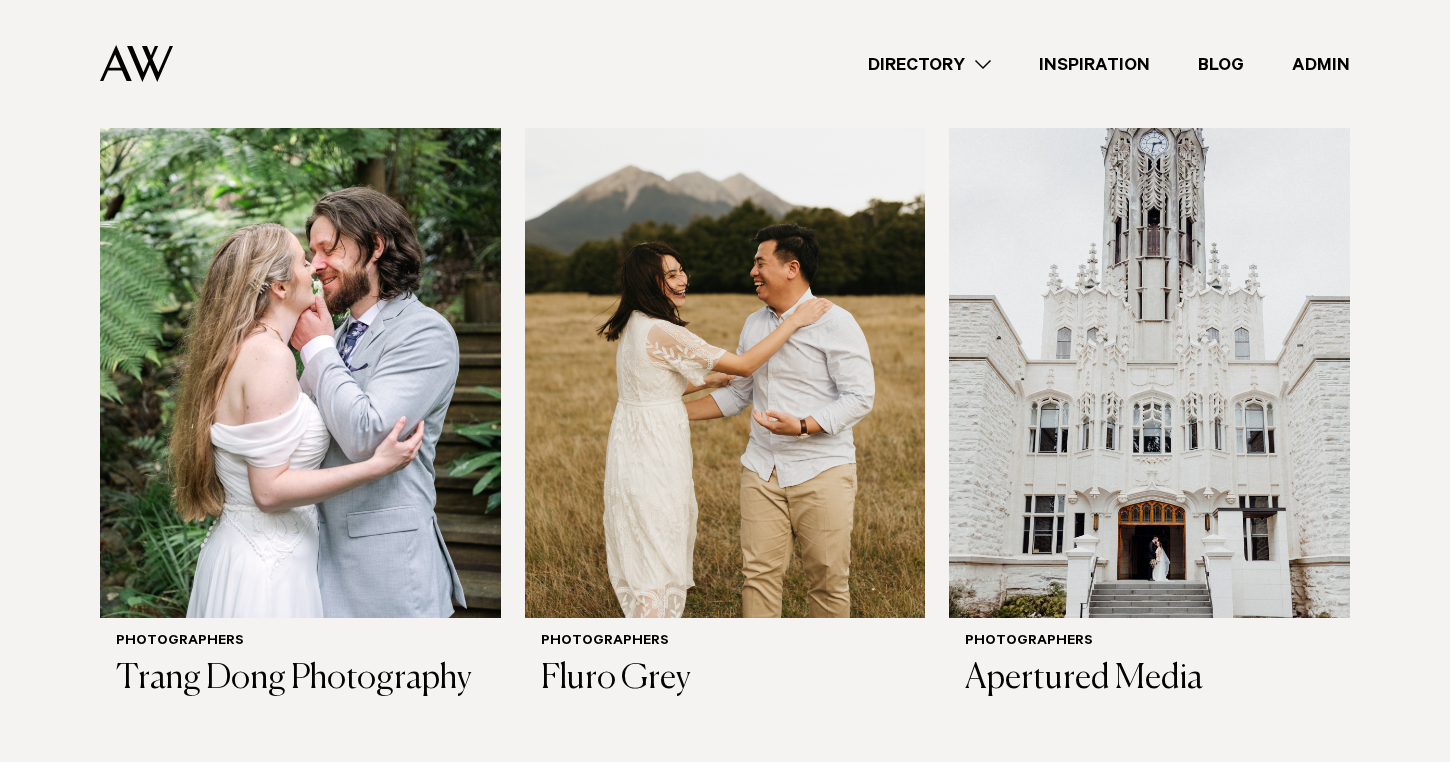 scroll, scrollTop: 2944, scrollLeft: 0, axis: vertical 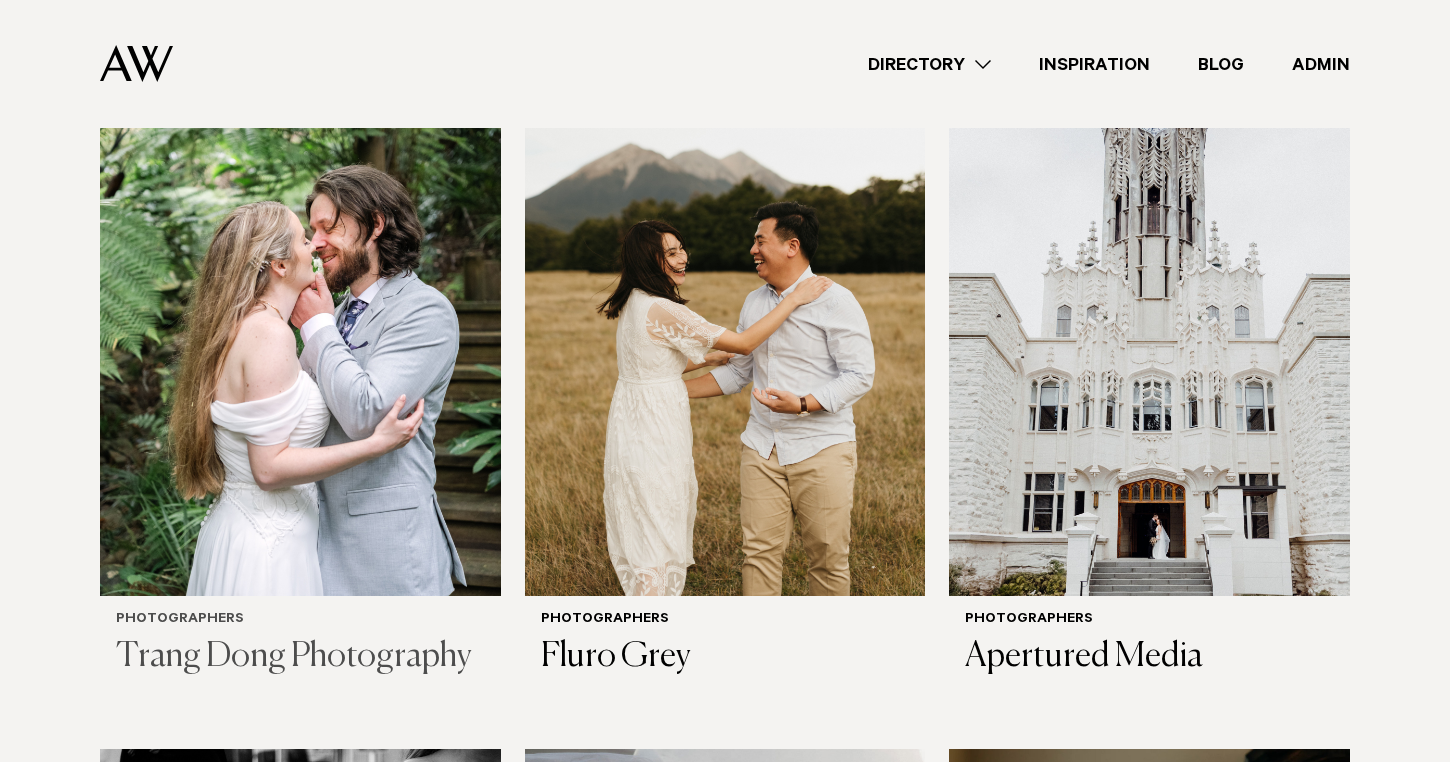 click at bounding box center [300, 327] 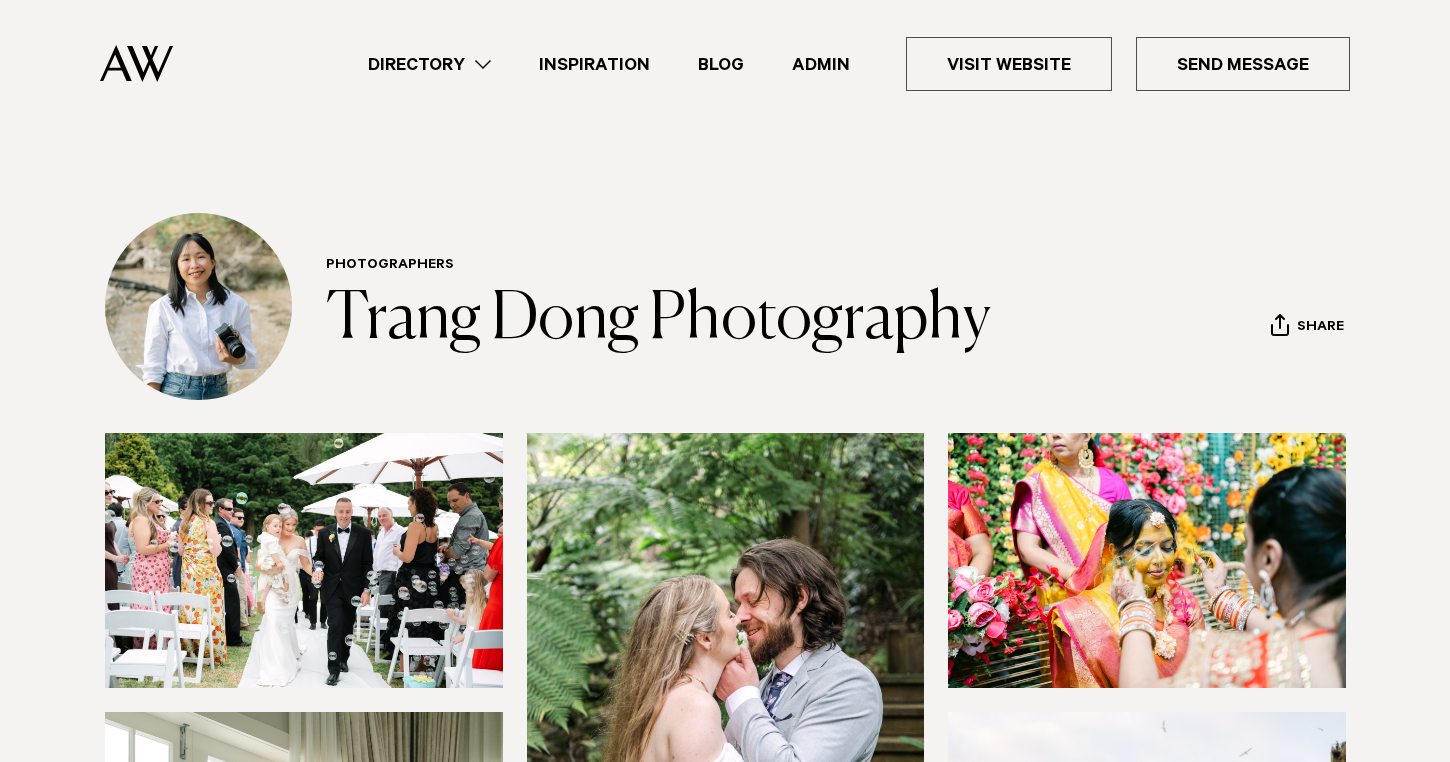 scroll, scrollTop: 0, scrollLeft: 0, axis: both 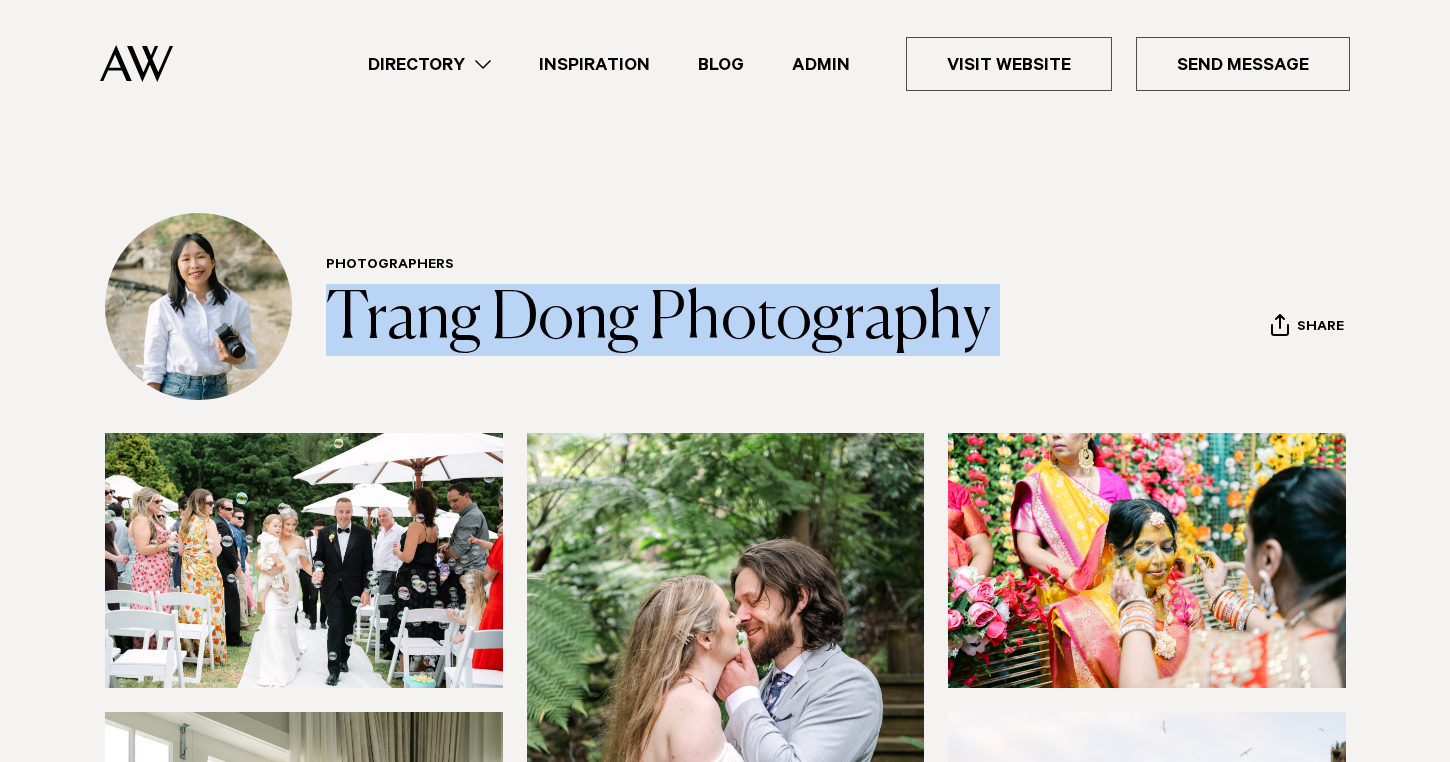 drag, startPoint x: 1062, startPoint y: 332, endPoint x: 324, endPoint y: 329, distance: 738.0061 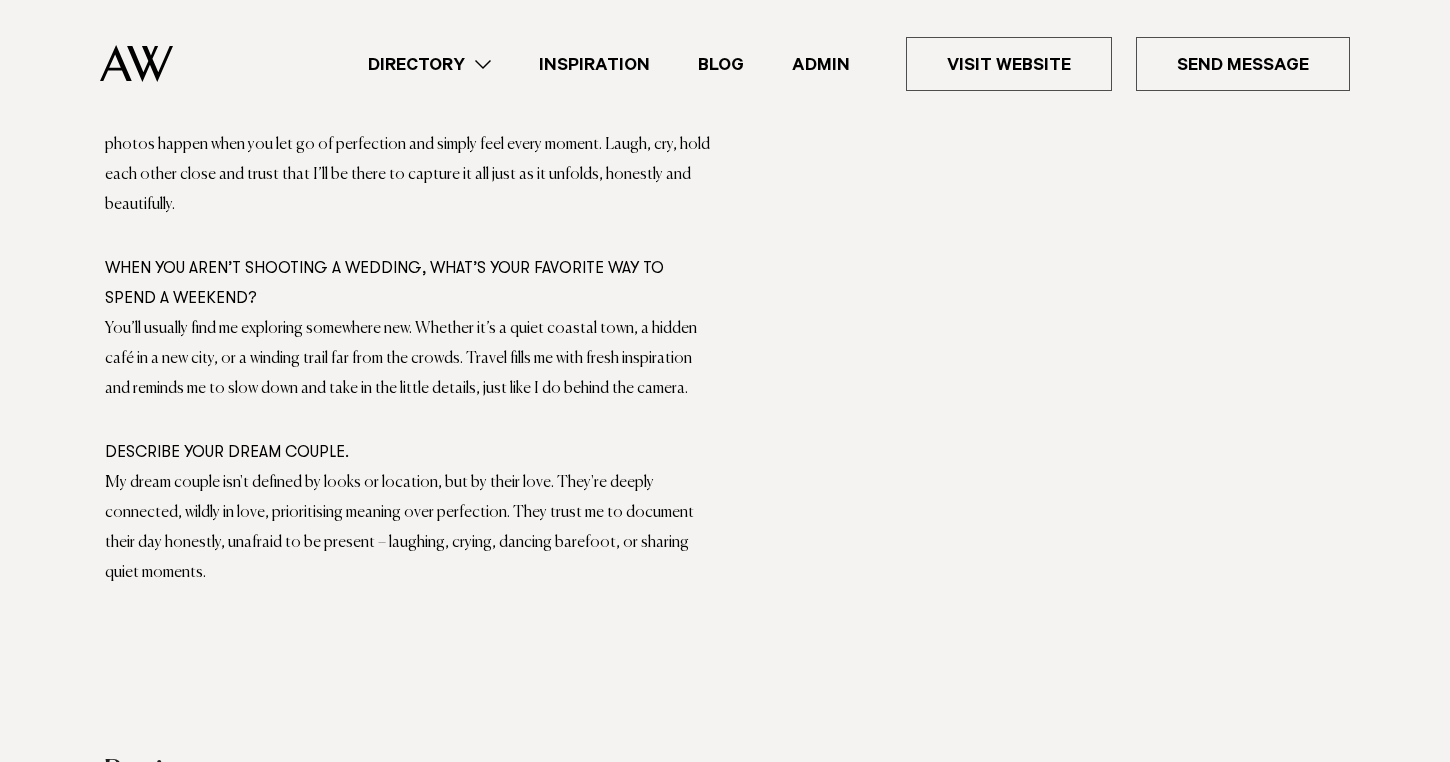 scroll, scrollTop: 1736, scrollLeft: 0, axis: vertical 